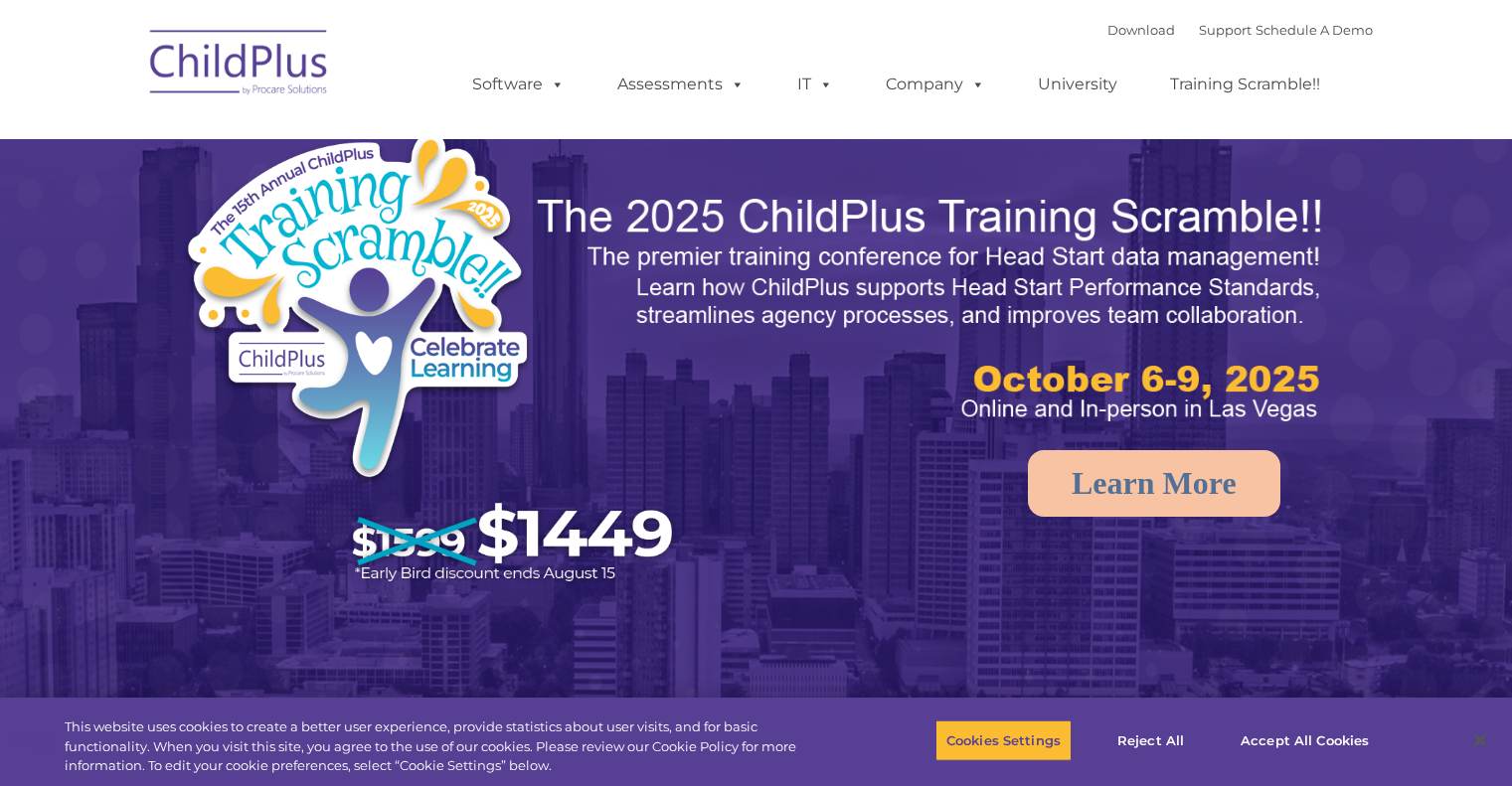 scroll, scrollTop: 0, scrollLeft: 0, axis: both 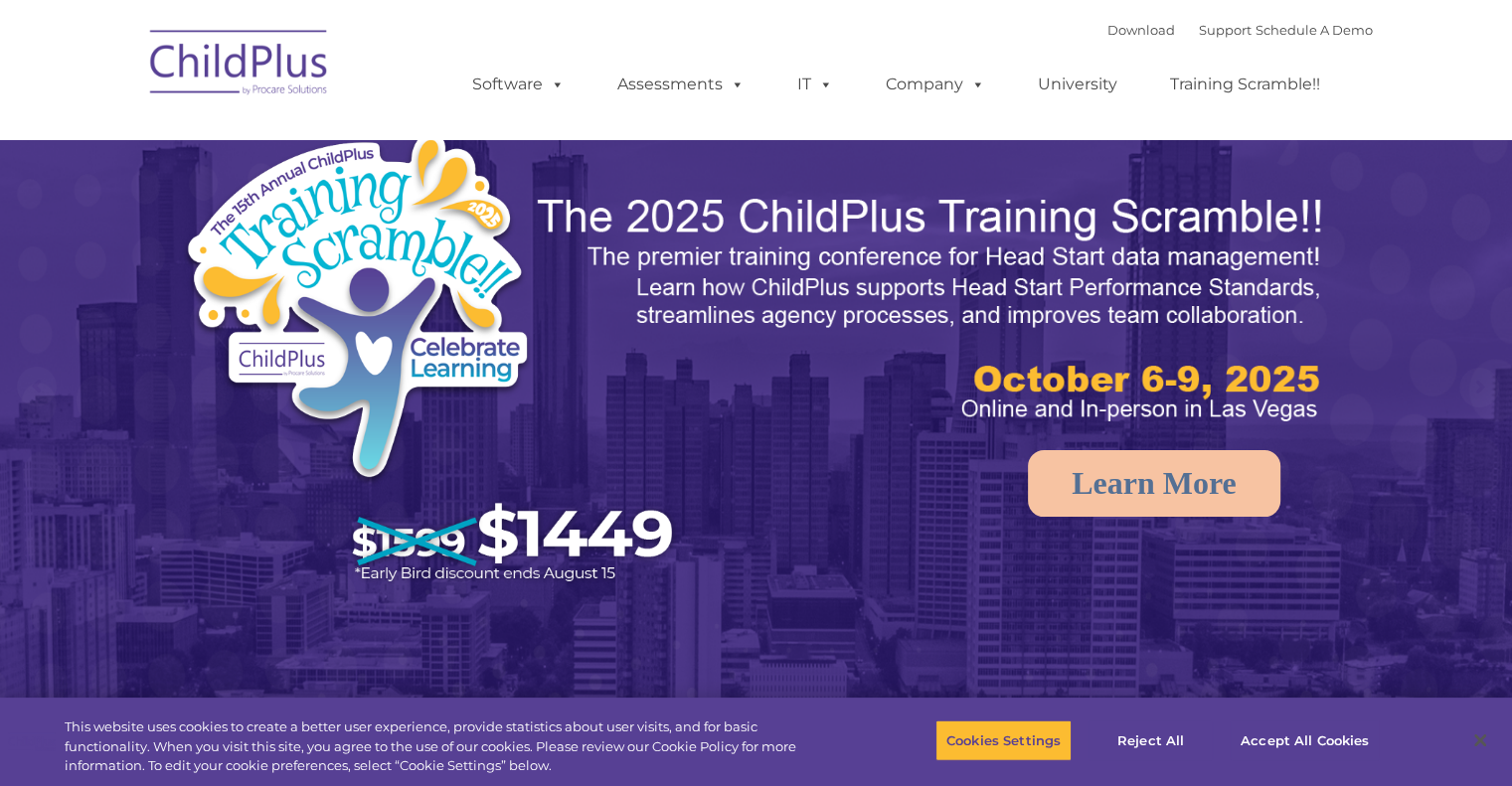 select on "MEDIUM" 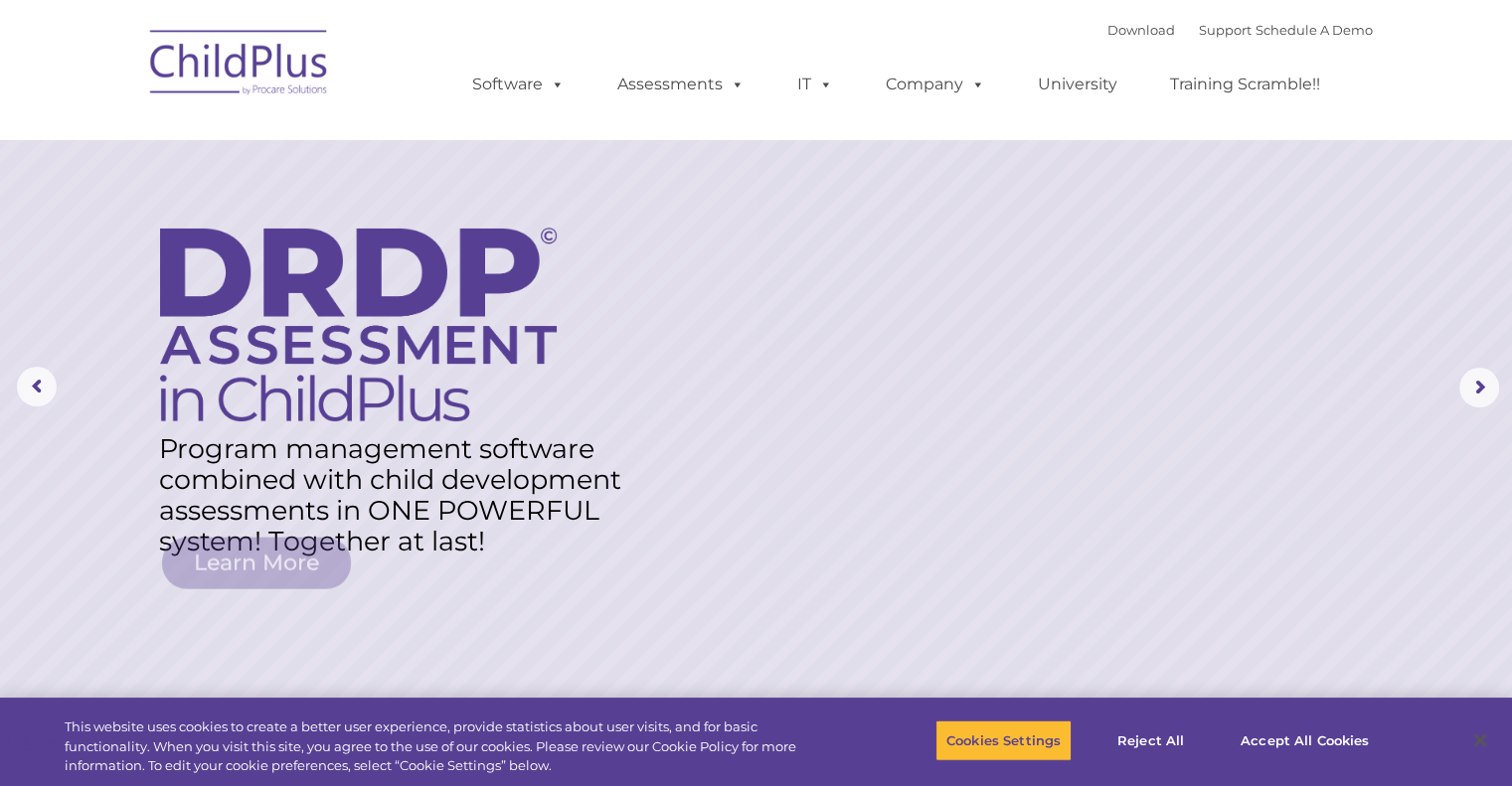drag, startPoint x: 885, startPoint y: 2, endPoint x: 902, endPoint y: 377, distance: 375.3851 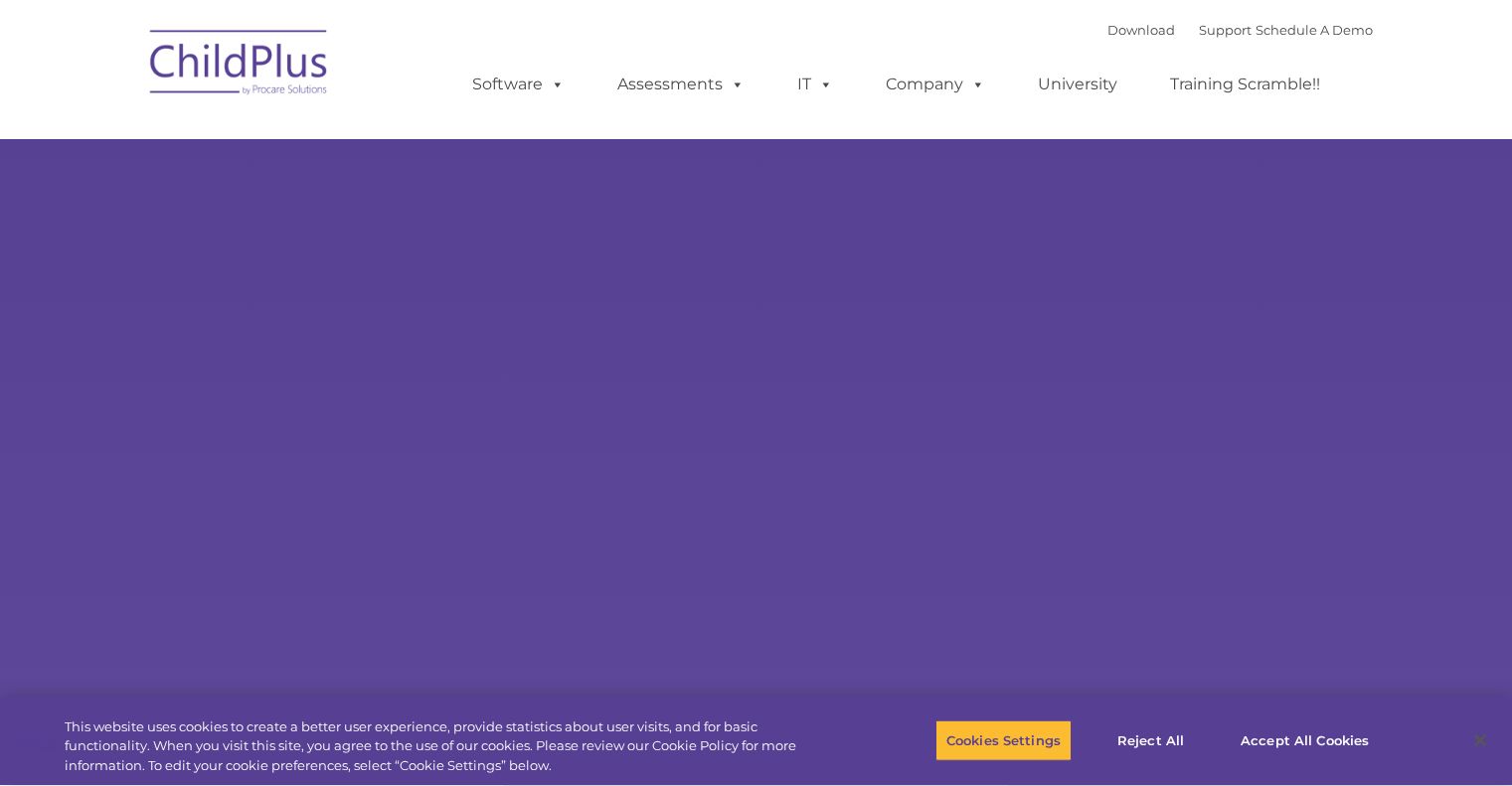 type on "" 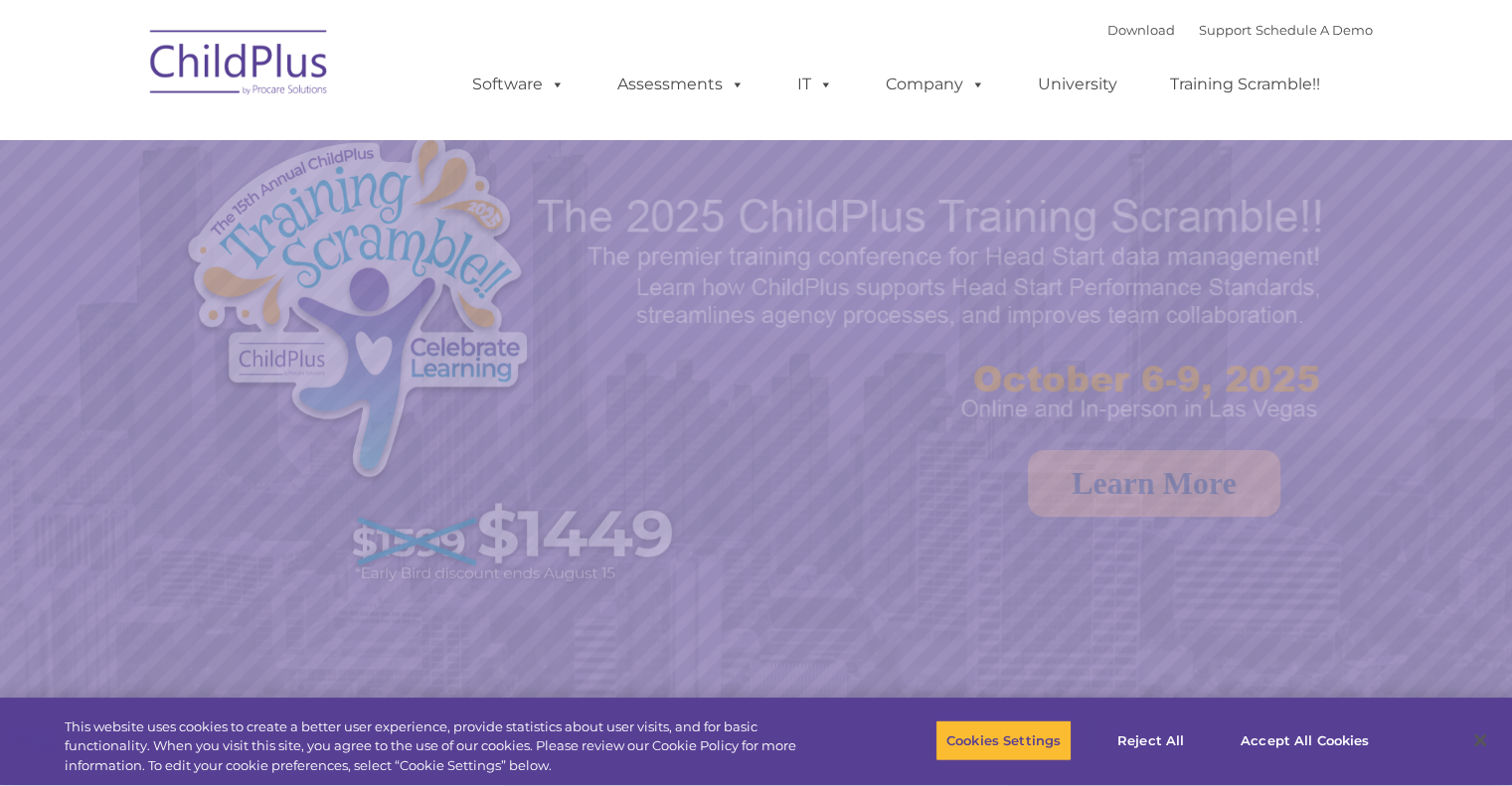 select on "MEDIUM" 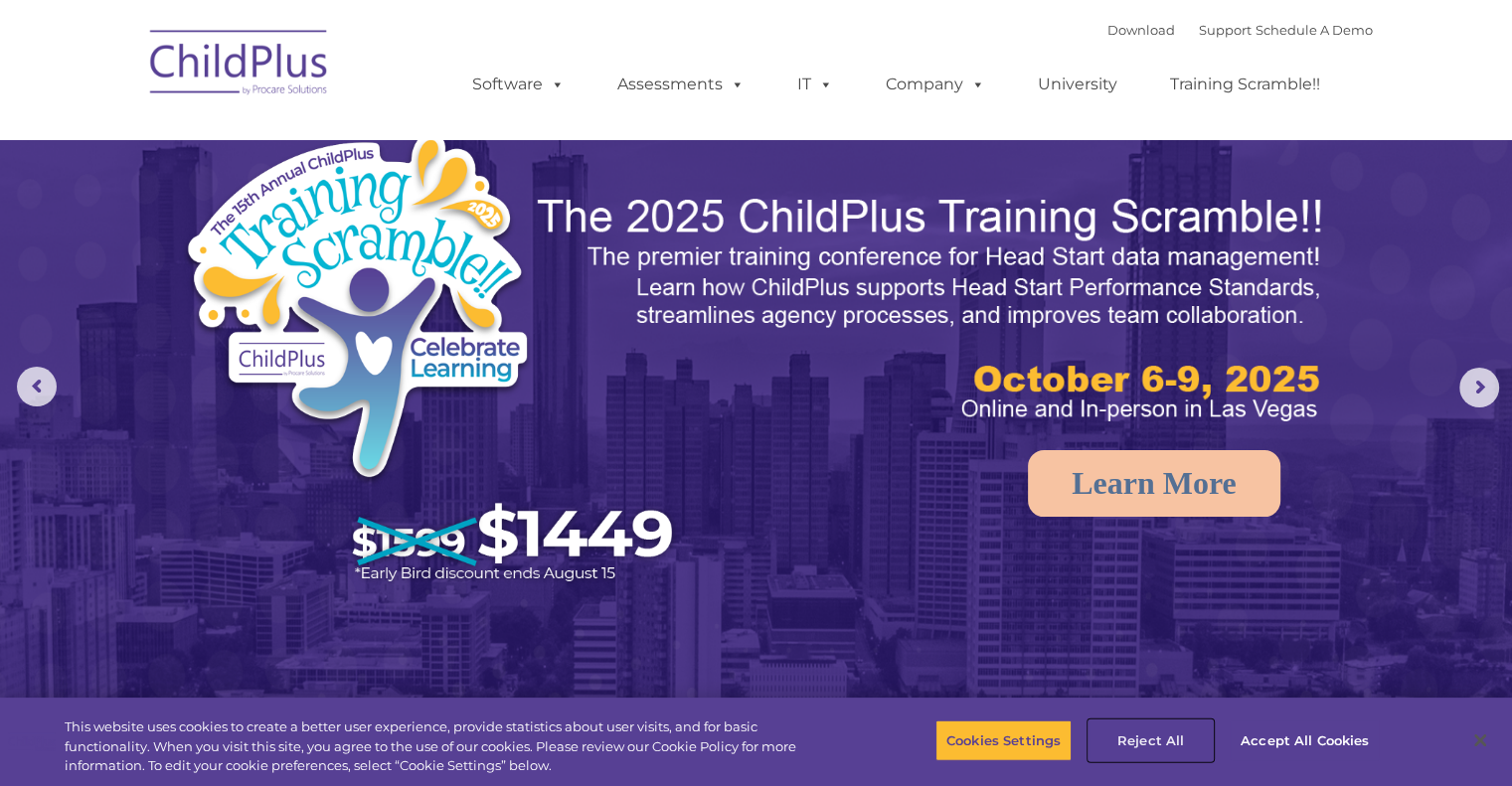 click on "Reject All" at bounding box center (1150, 740) 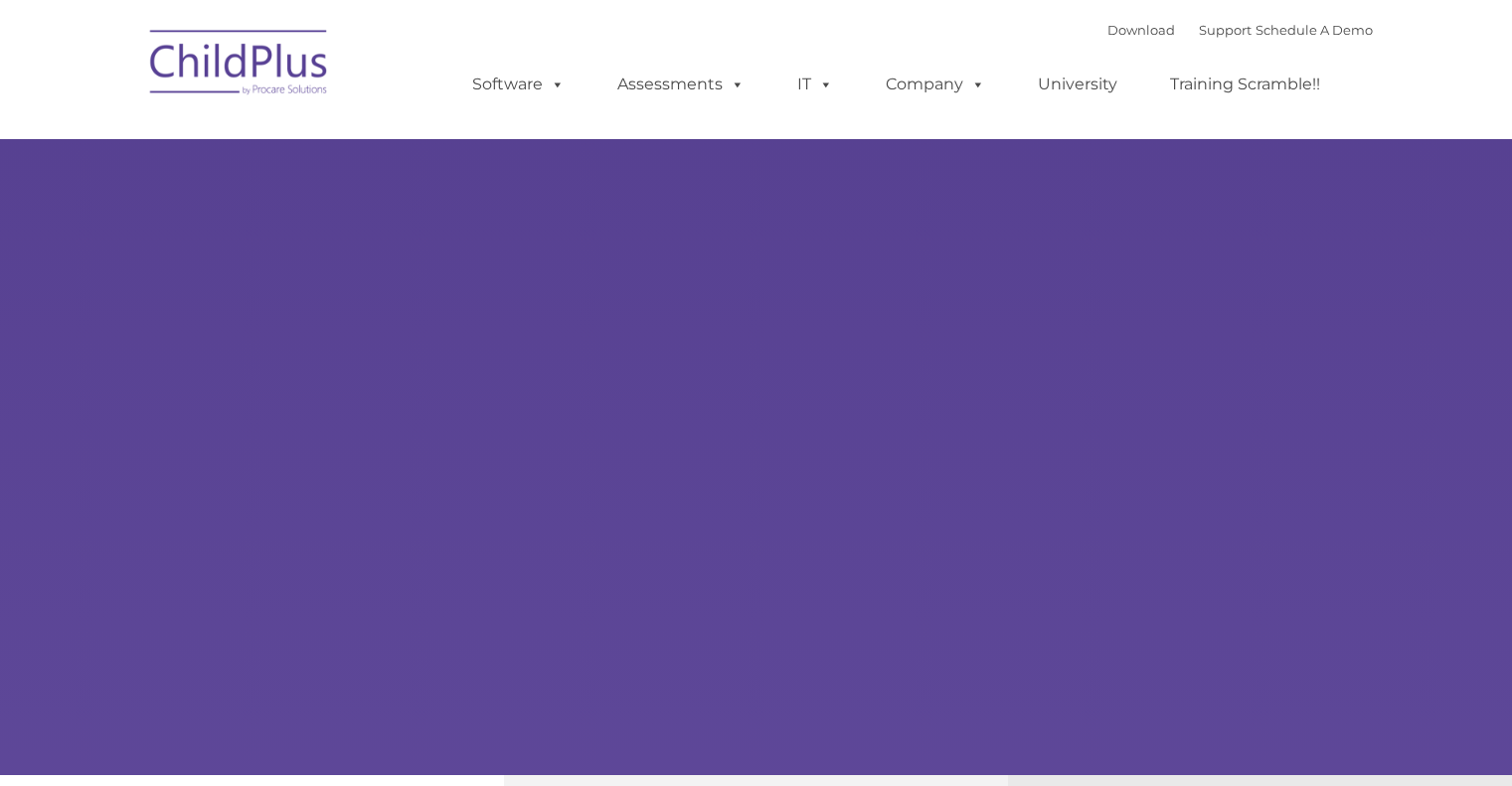 scroll, scrollTop: 0, scrollLeft: 0, axis: both 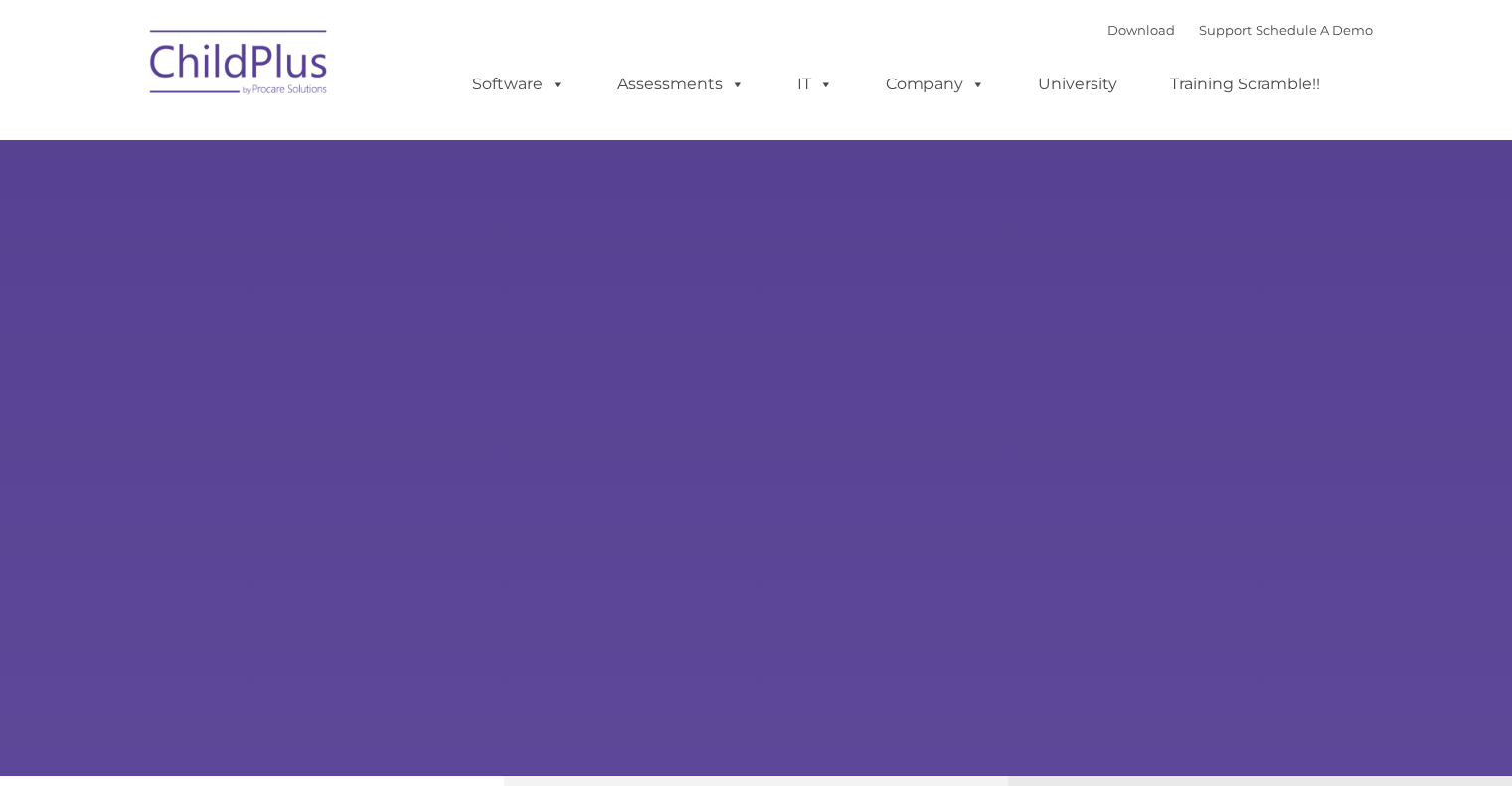 select on "MEDIUM" 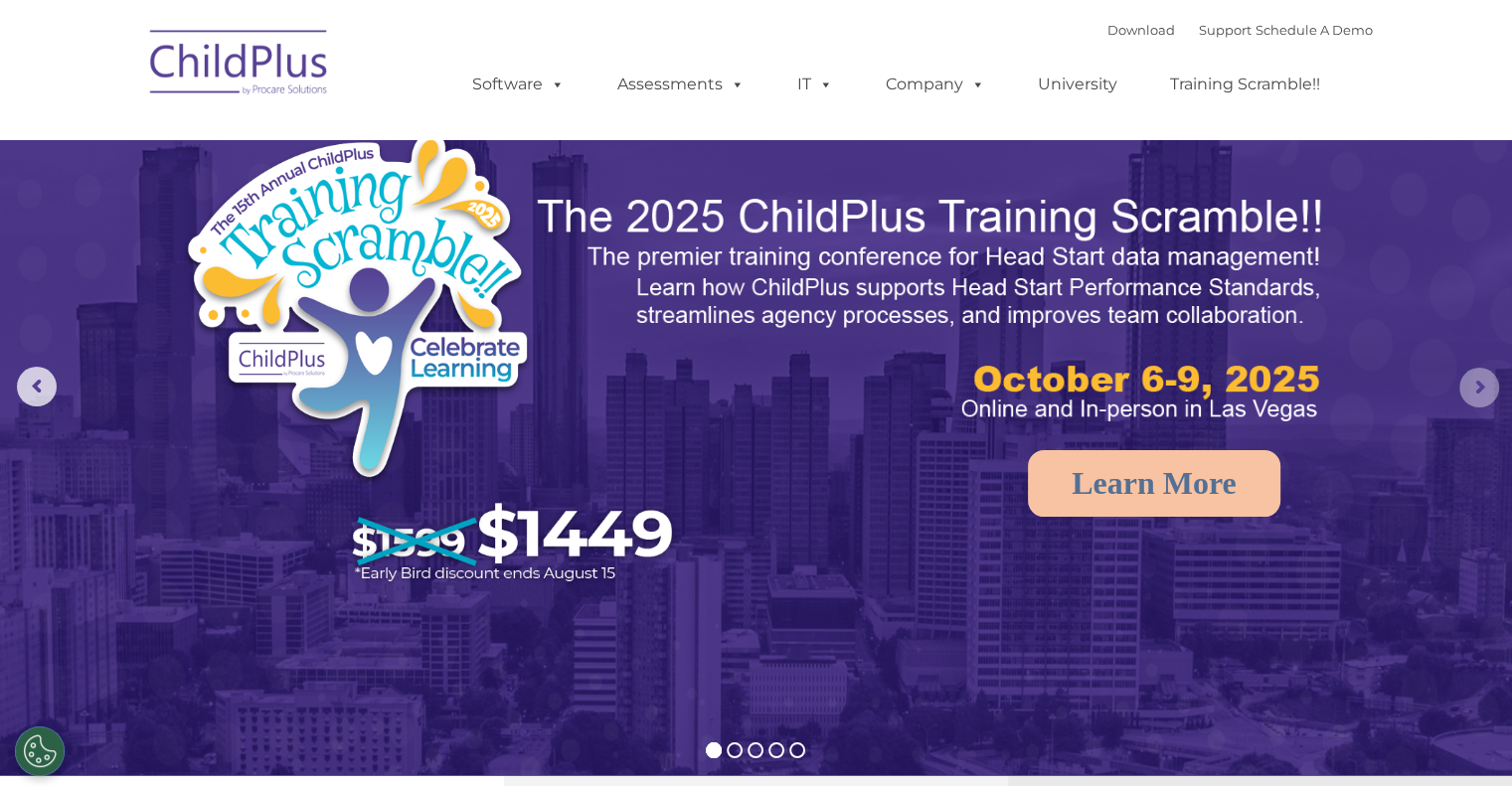 click 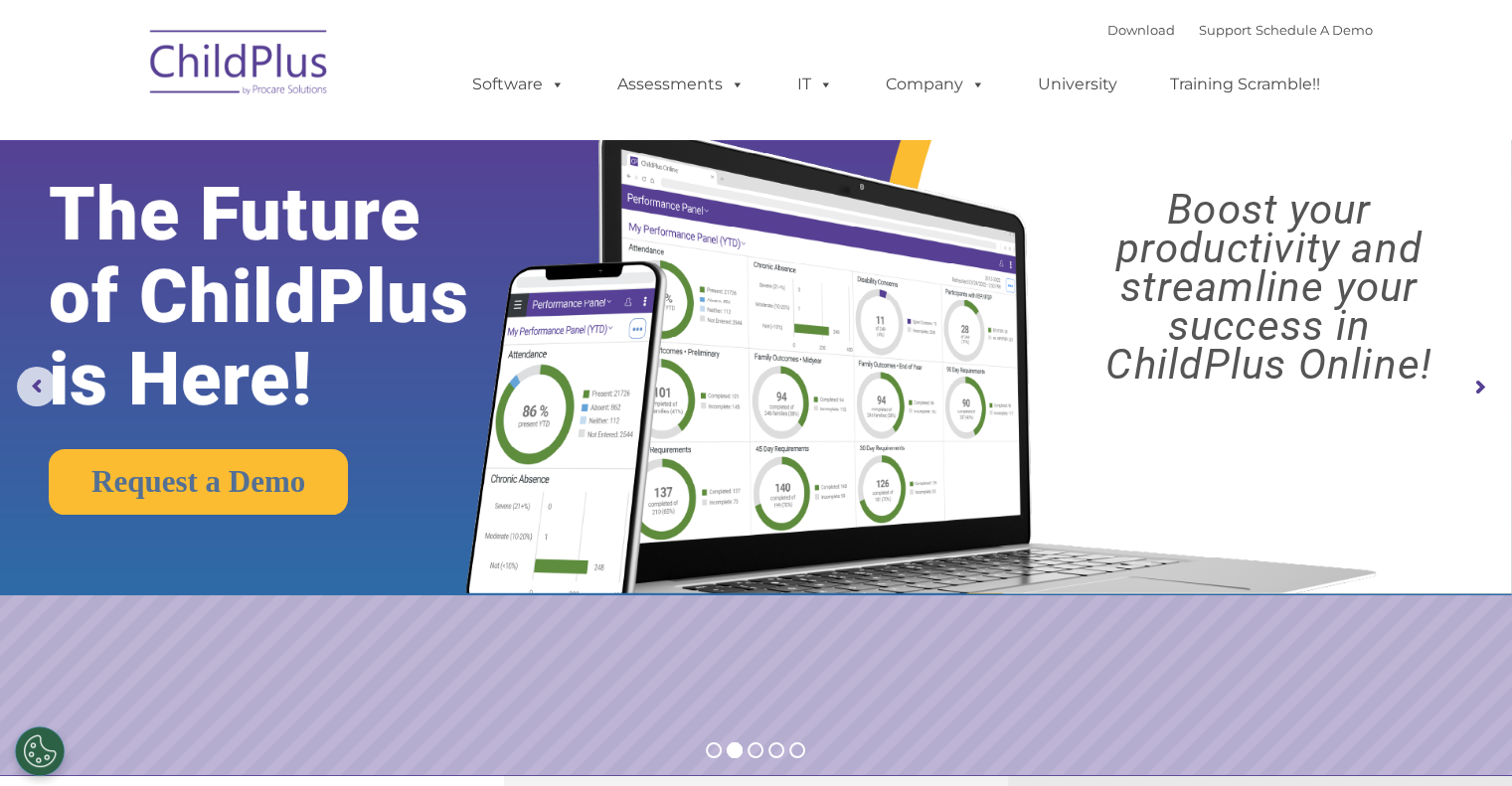 click 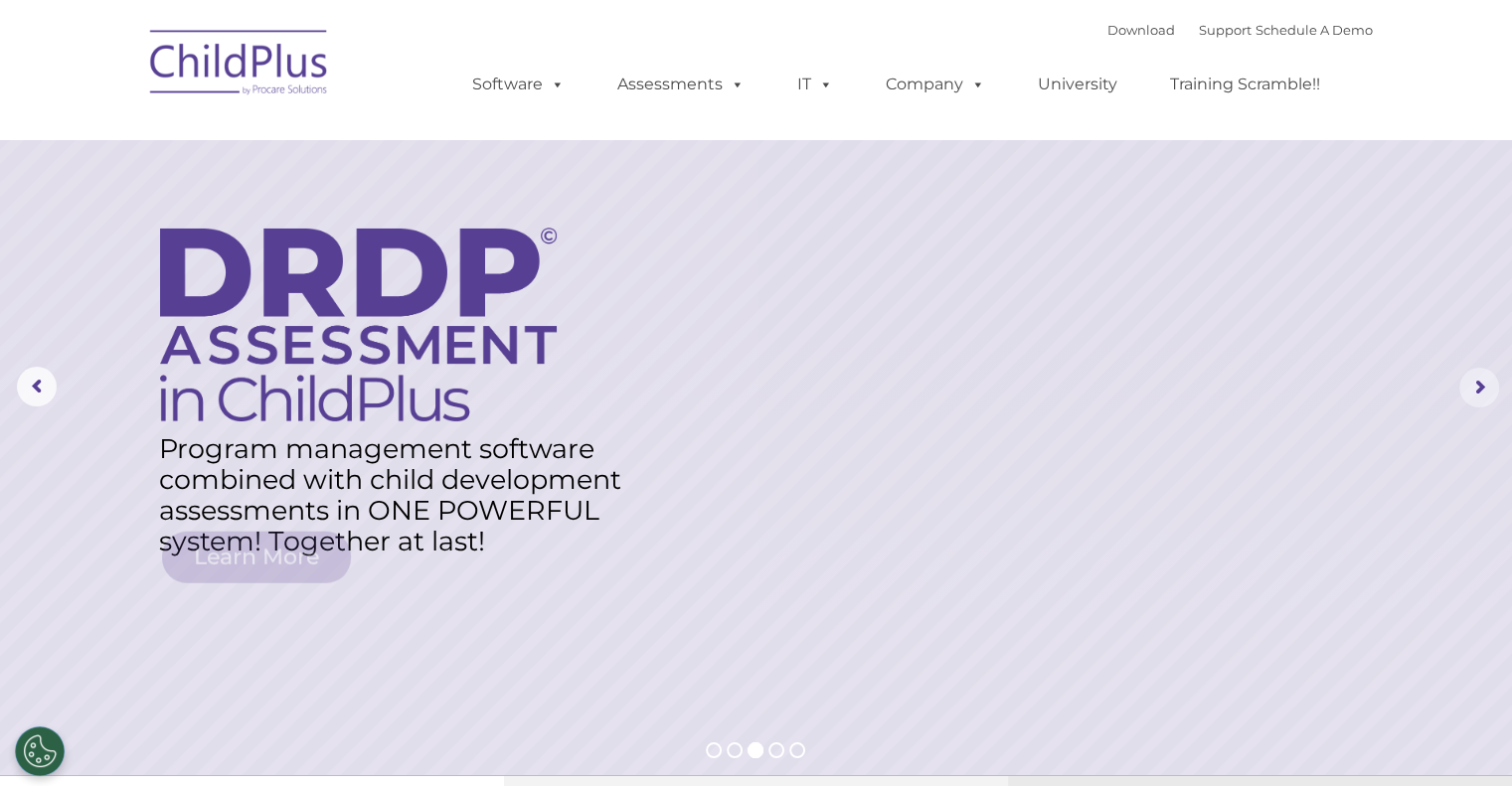 click 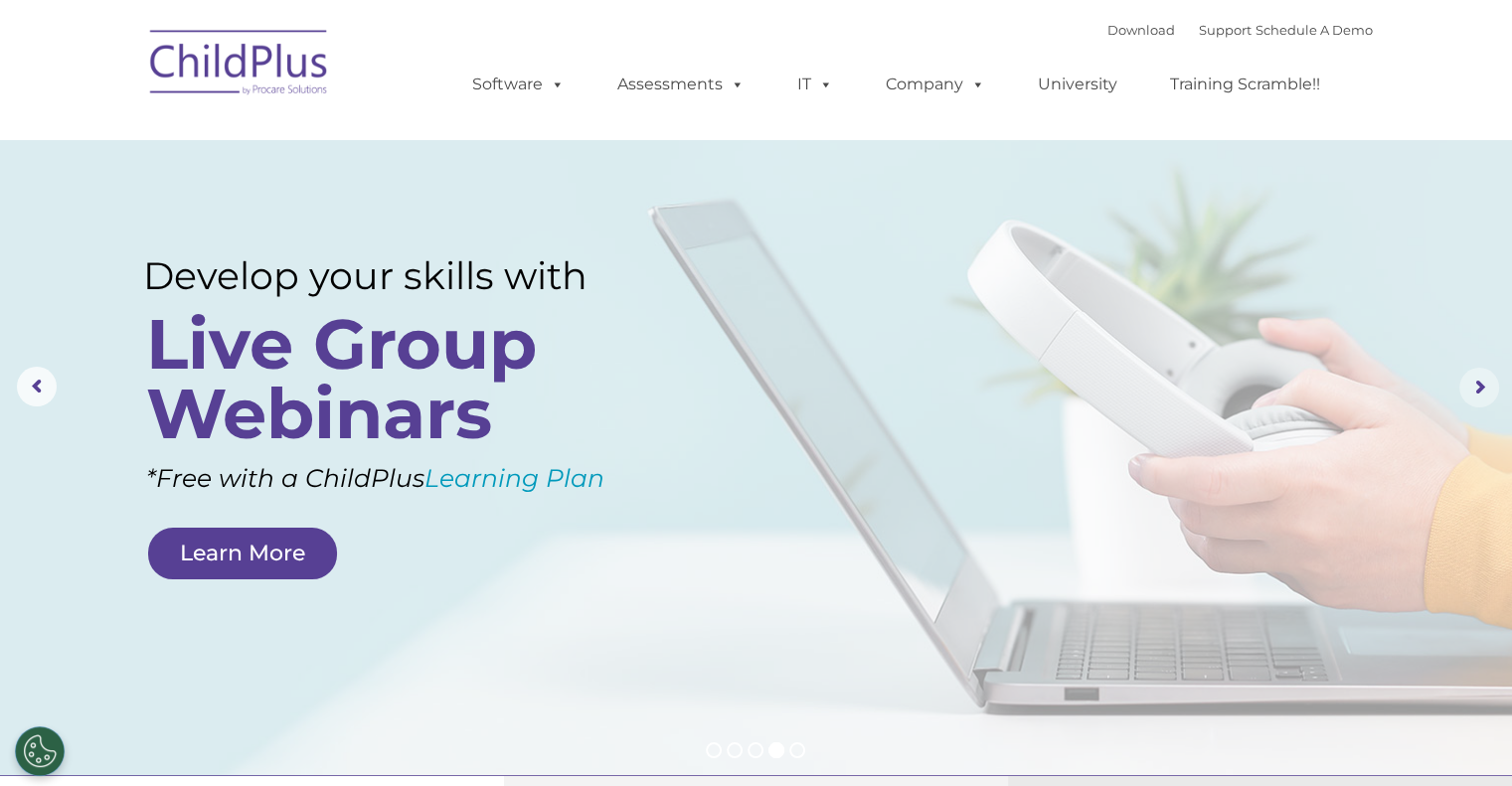 click 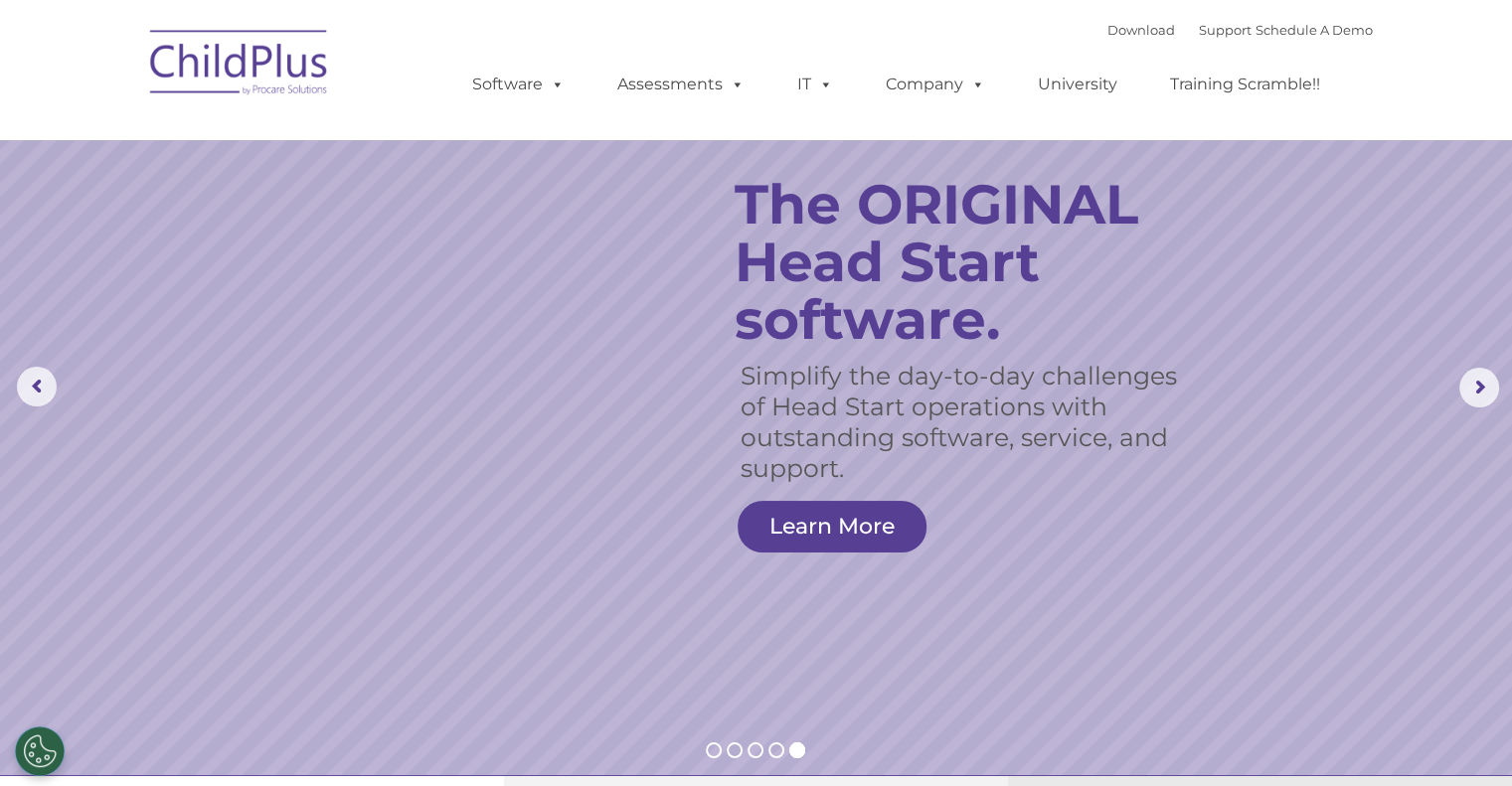 click on "Simplify the day-to-day challenges of Head Start operations with outstanding software, service, and support.
The ORIGINAL Head Start software.
Learn More" 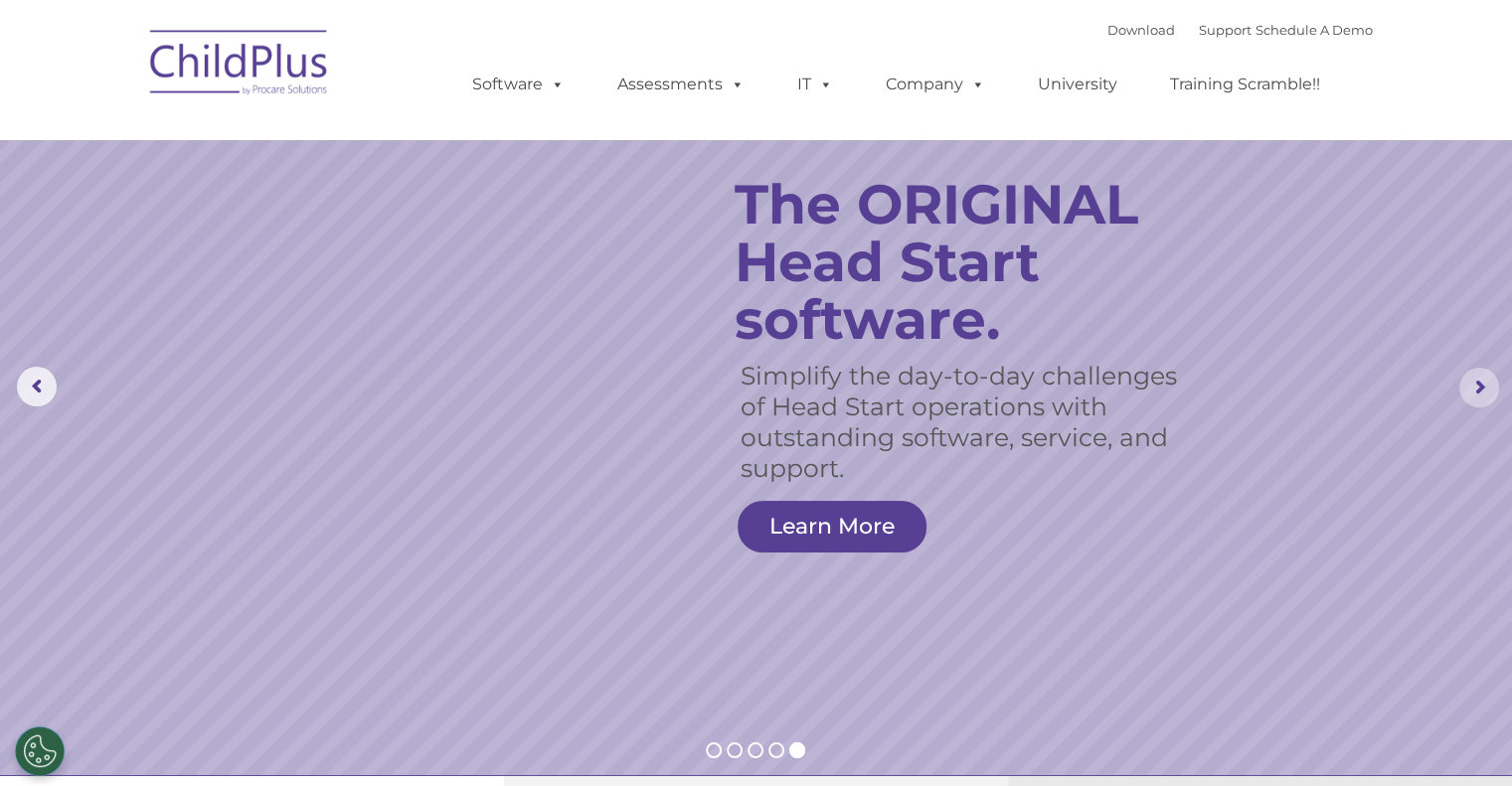 click 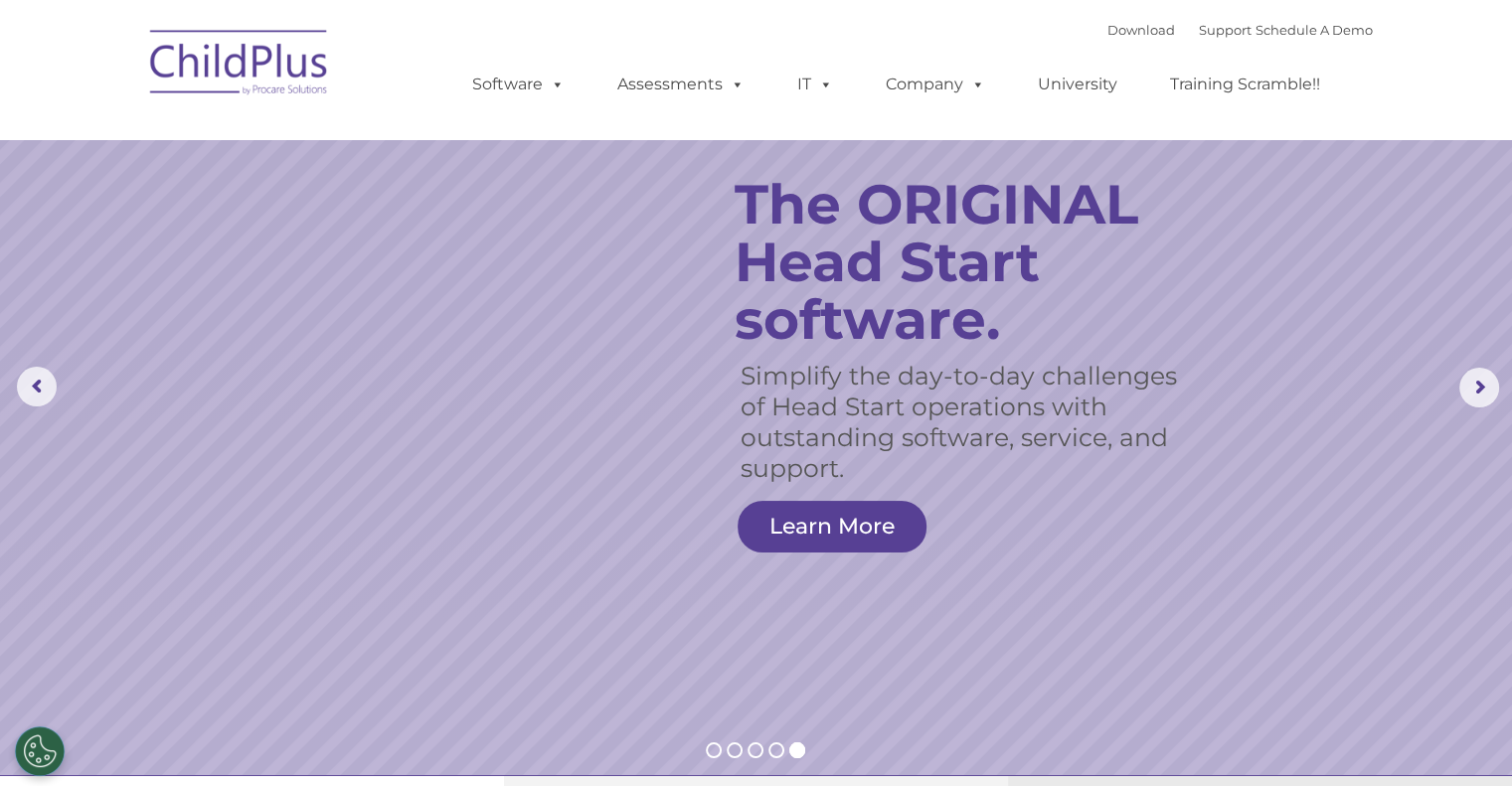 drag, startPoint x: 1463, startPoint y: 0, endPoint x: 871, endPoint y: 689, distance: 908.3969 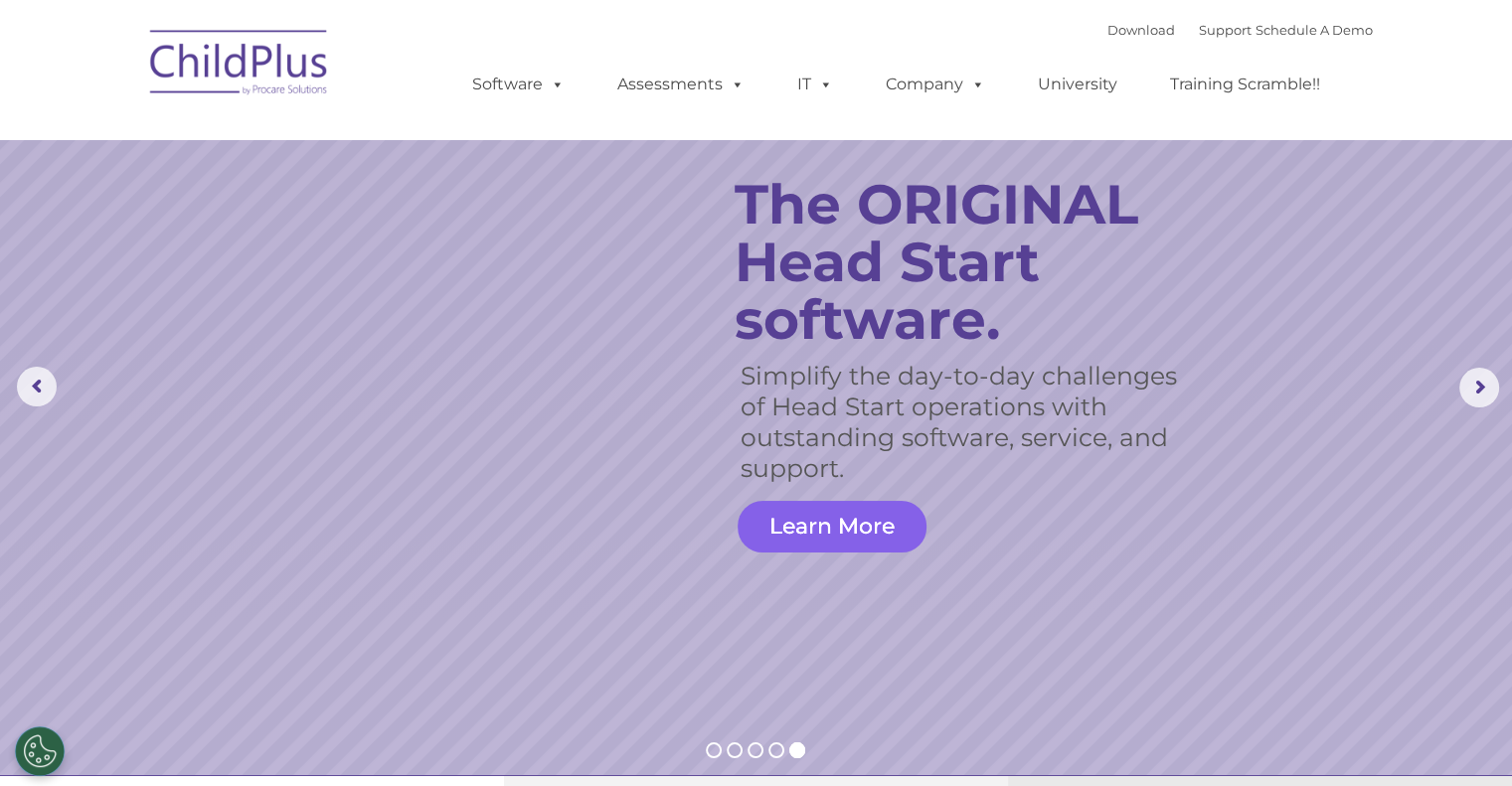 click on "Learn More" at bounding box center (832, 527) 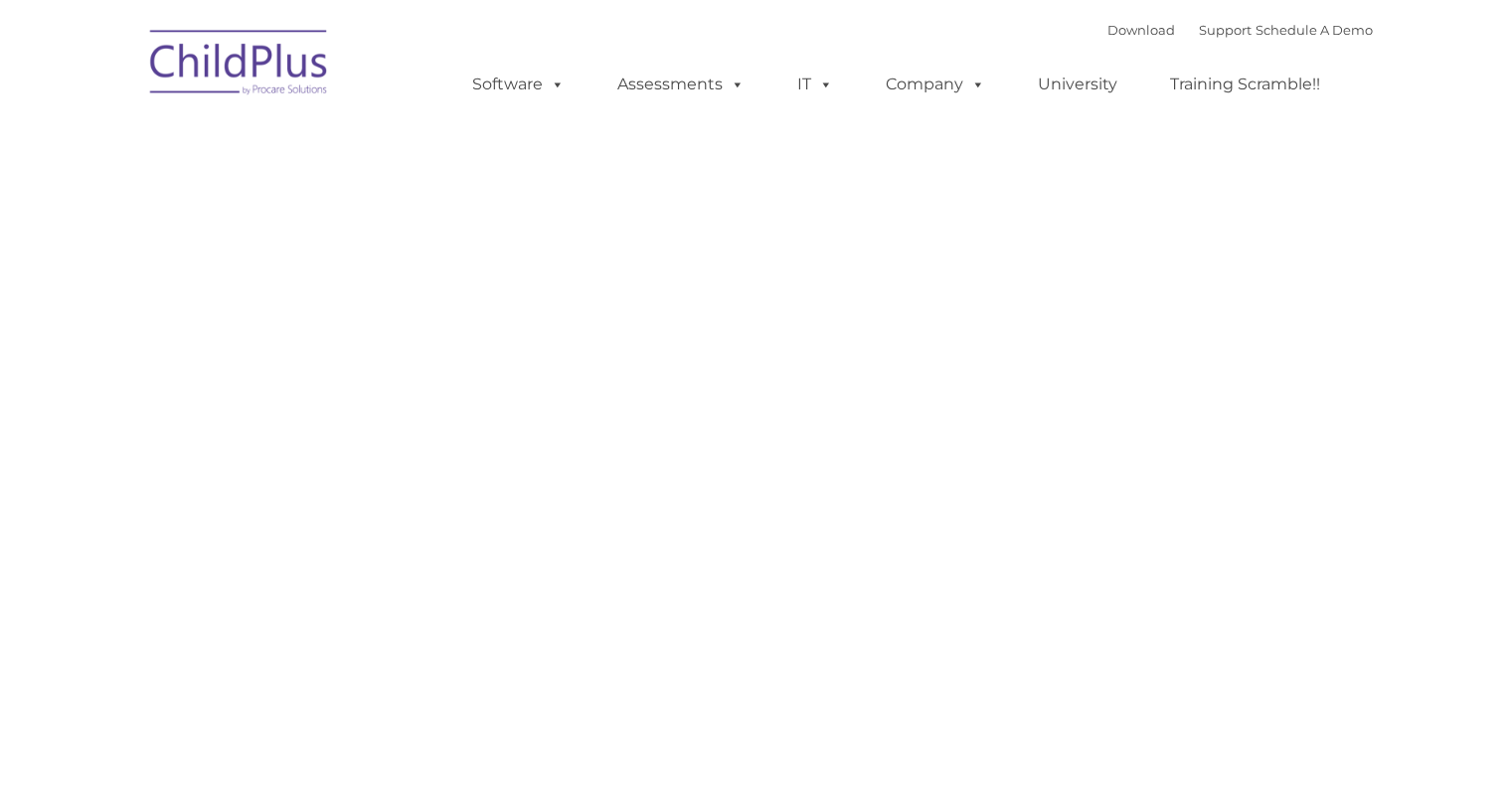 scroll, scrollTop: 0, scrollLeft: 0, axis: both 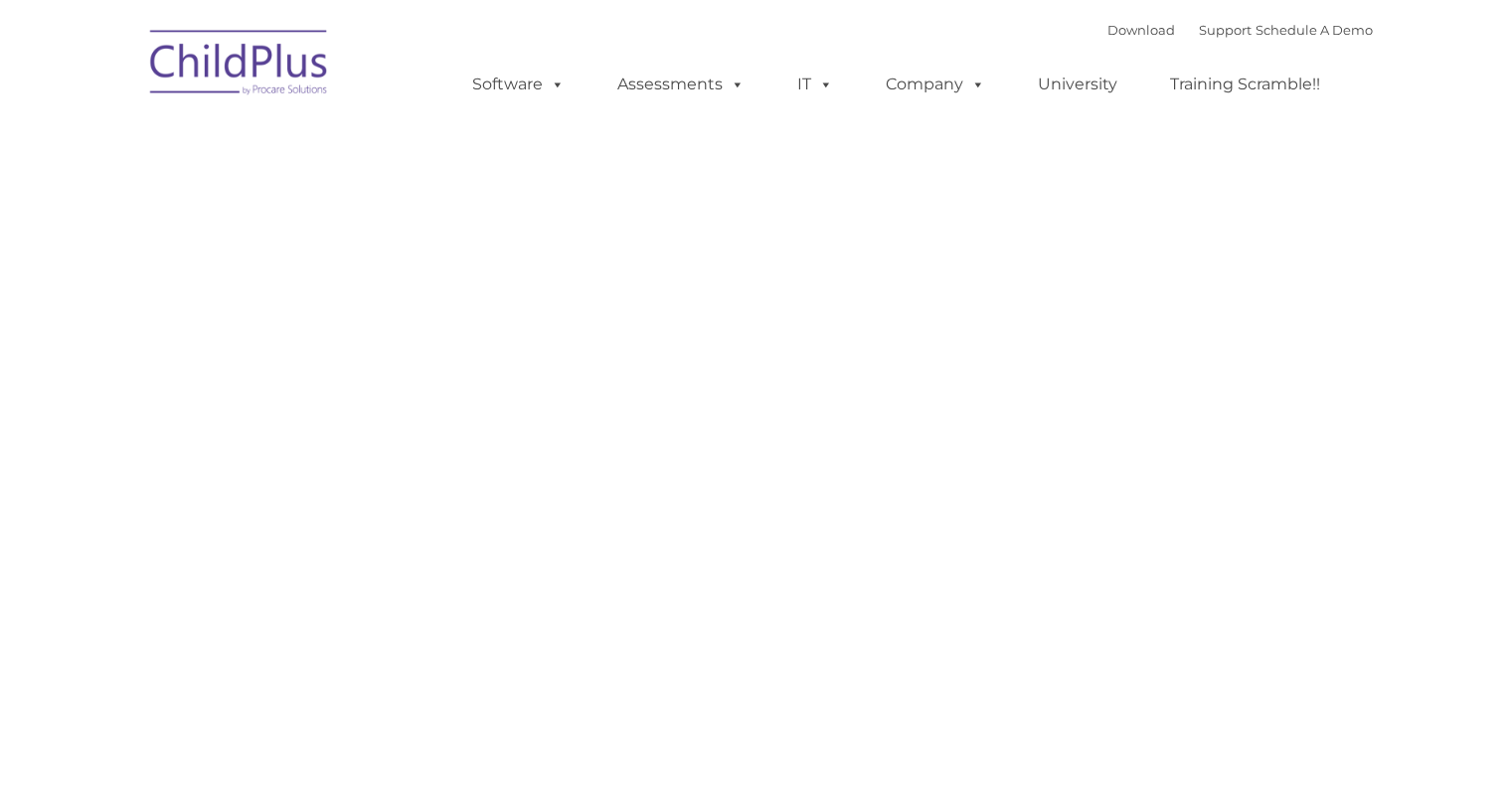 type on "" 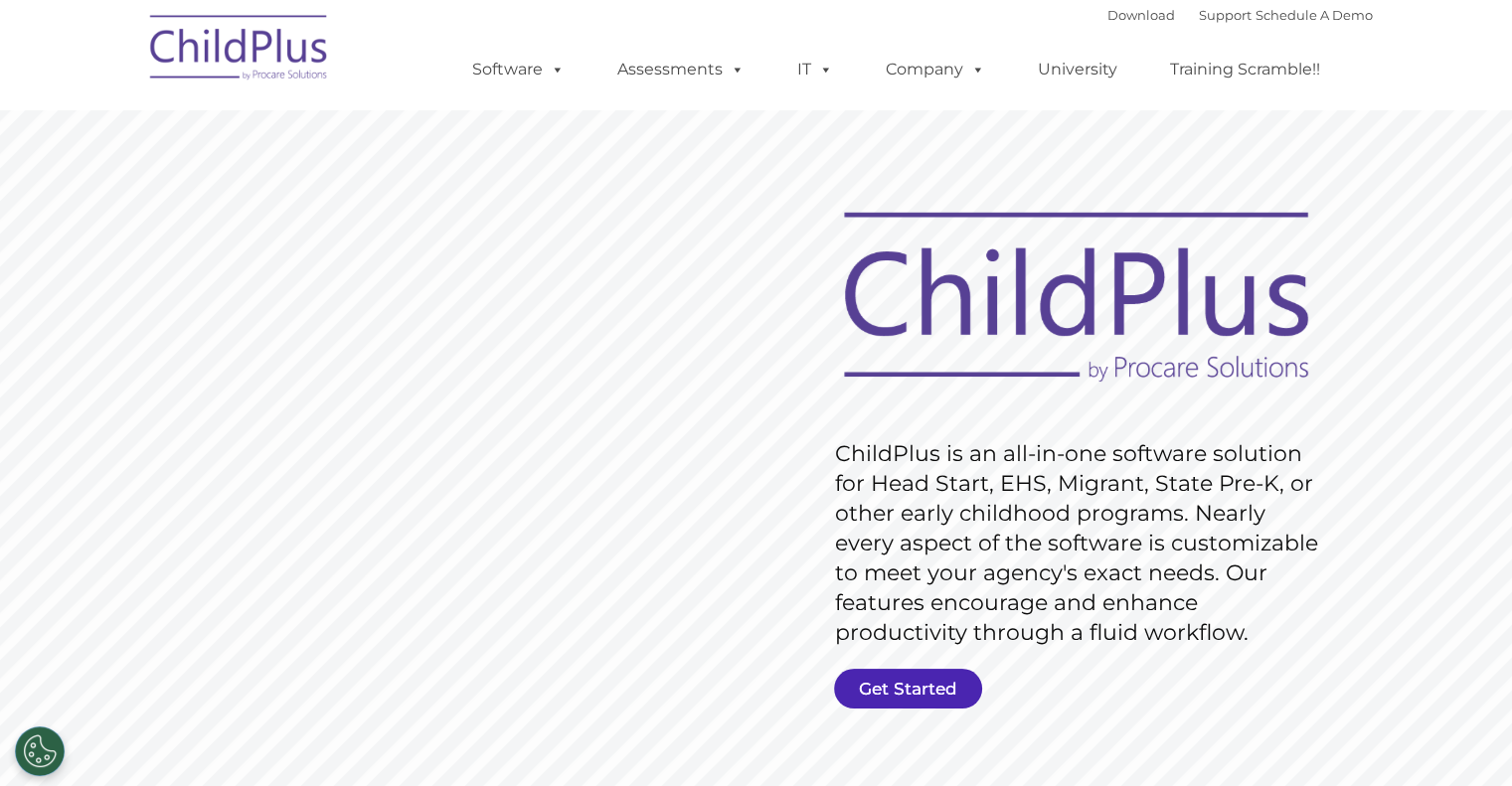 click on "Get Started" at bounding box center [908, 689] 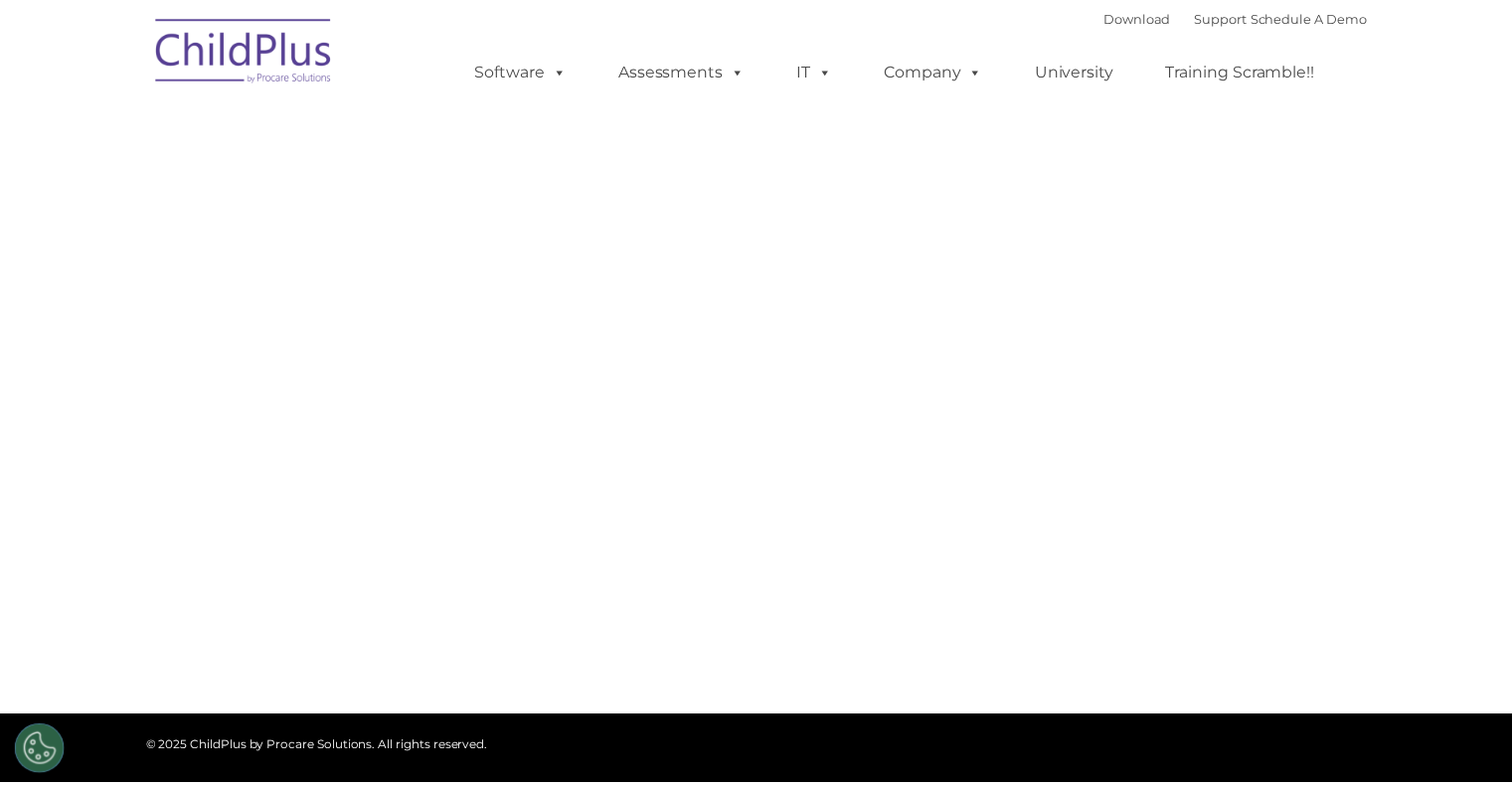 scroll, scrollTop: 0, scrollLeft: 0, axis: both 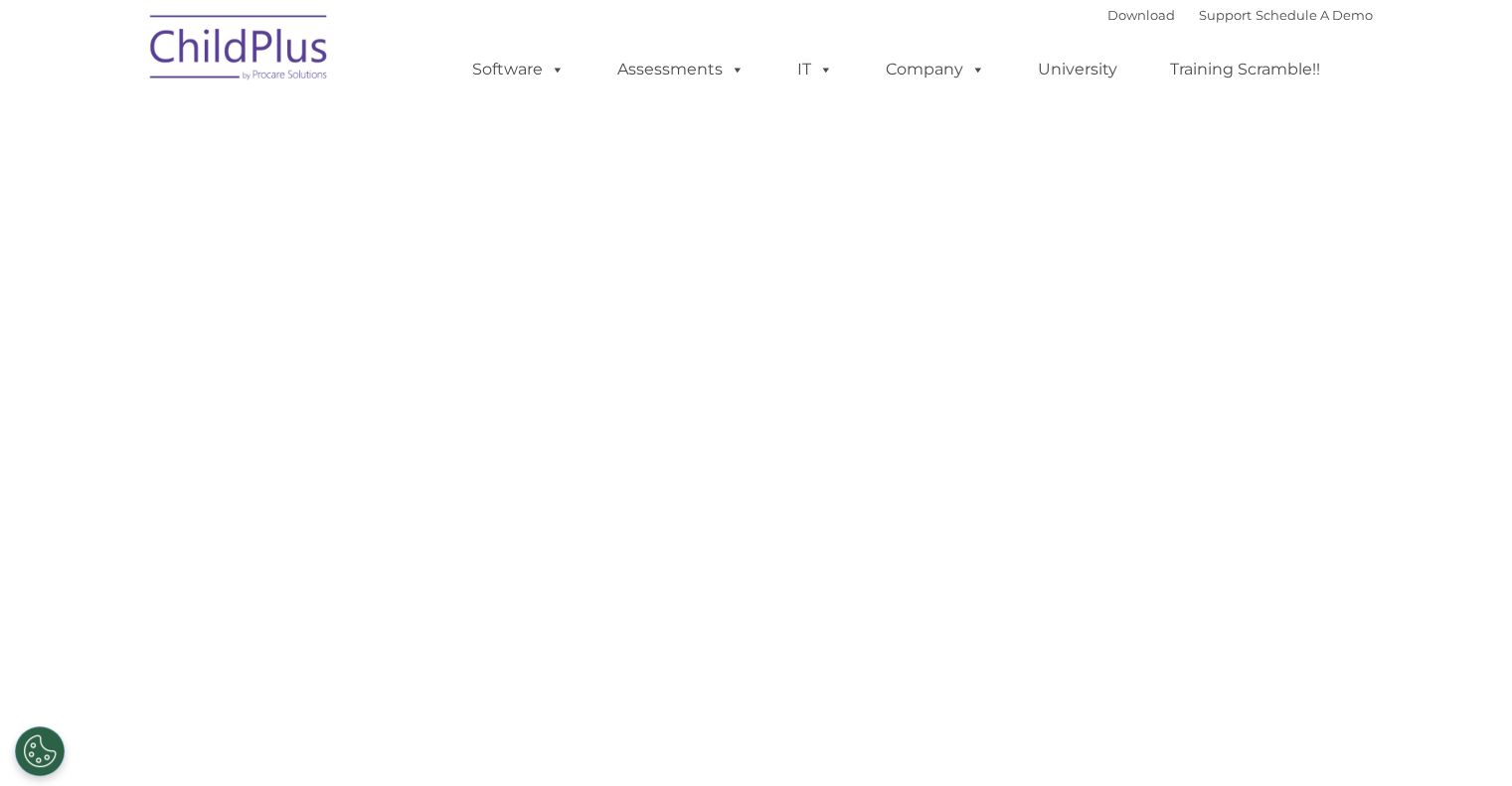 select on "MEDIUM" 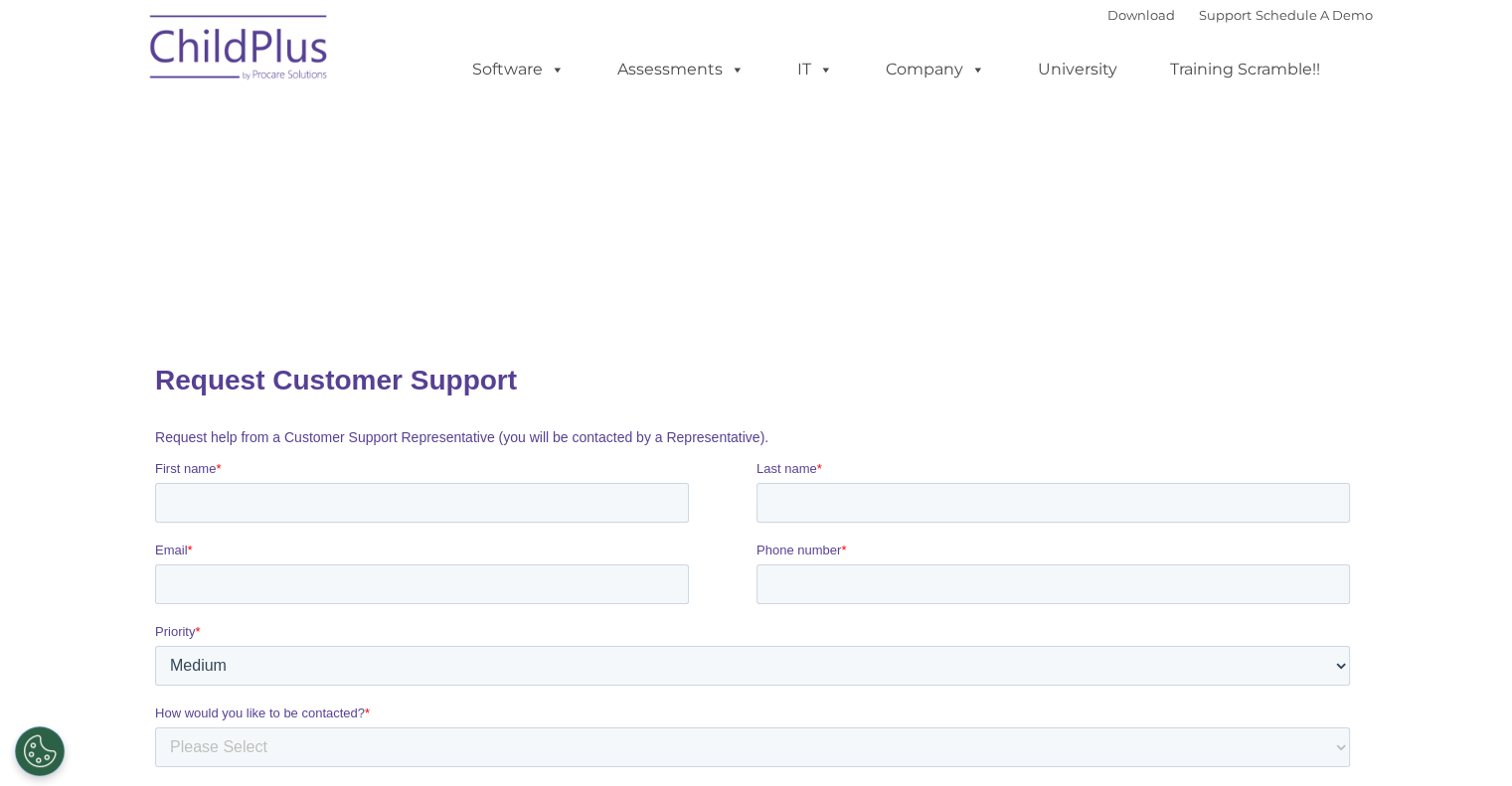 scroll, scrollTop: 0, scrollLeft: 0, axis: both 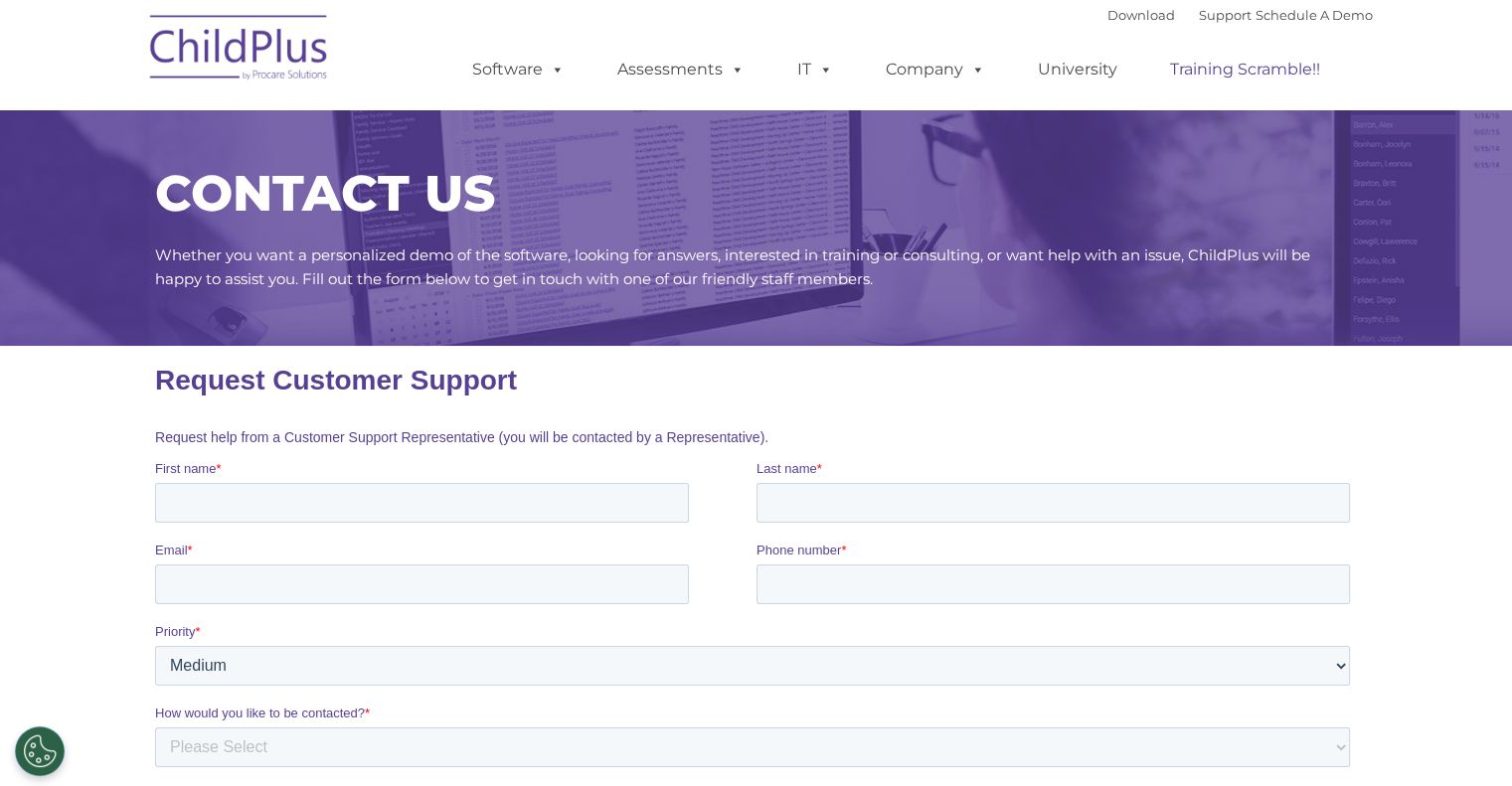 click on "Training Scramble!!" at bounding box center (1245, 70) 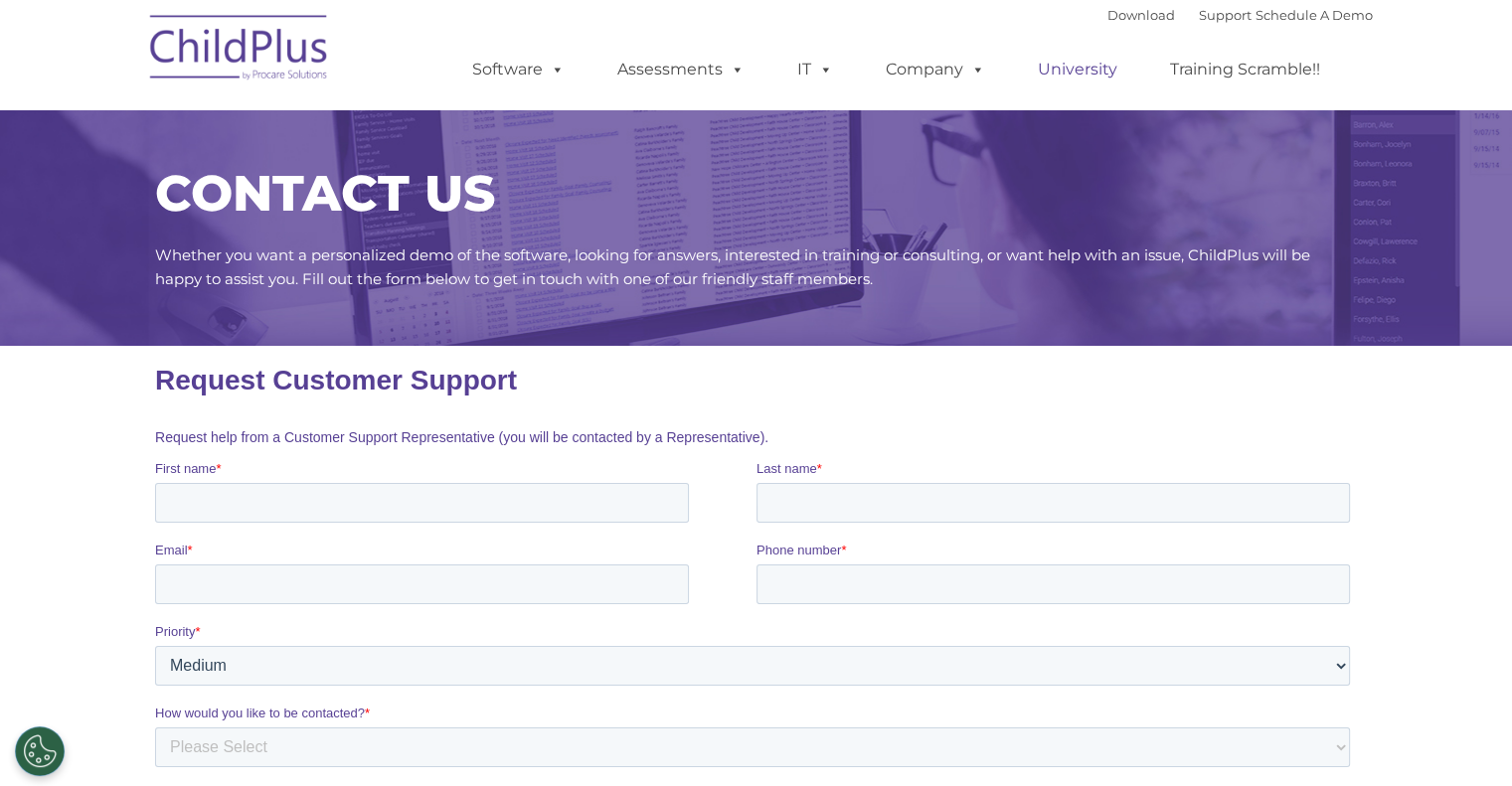 click on "University" at bounding box center (1078, 70) 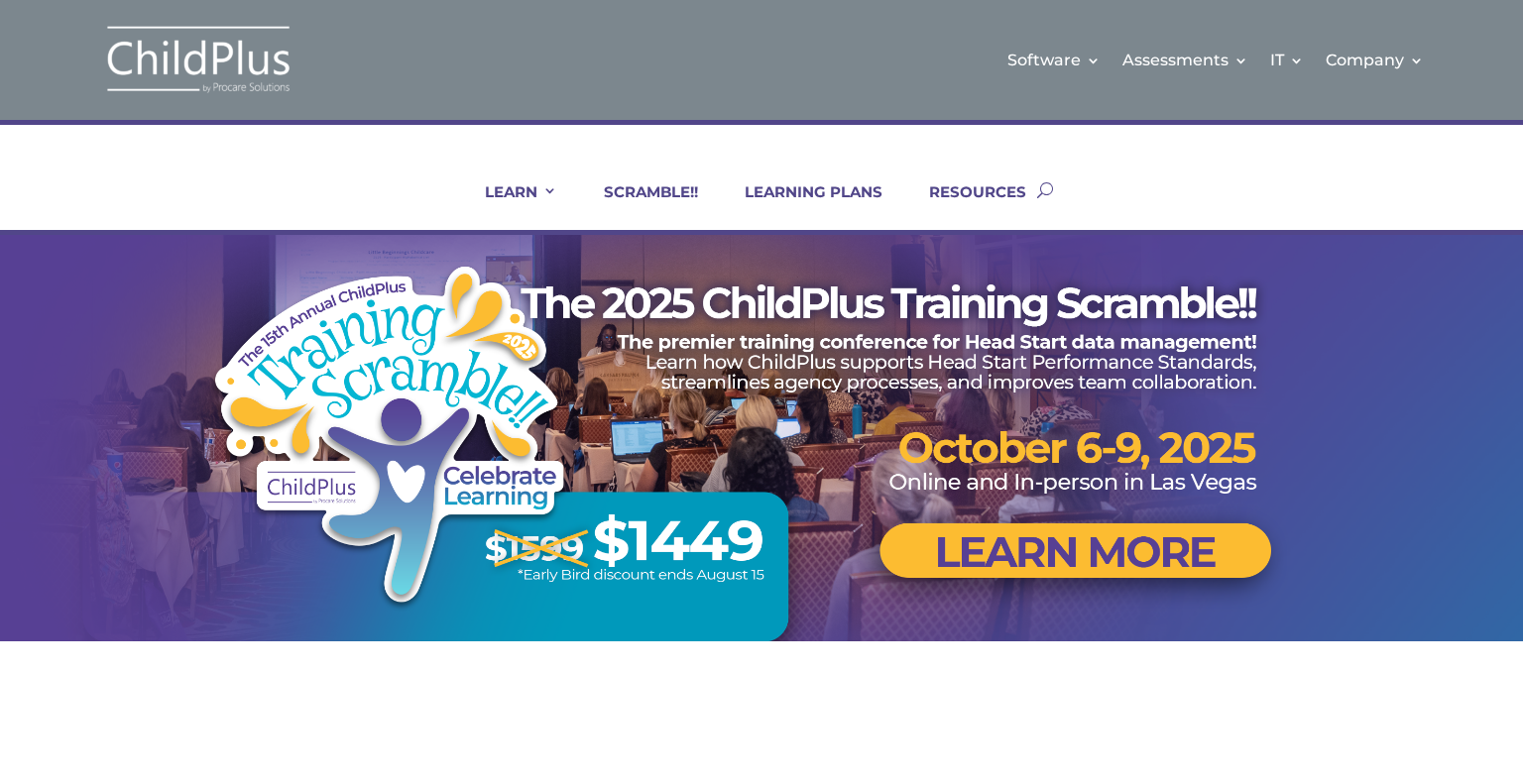 scroll, scrollTop: 0, scrollLeft: 0, axis: both 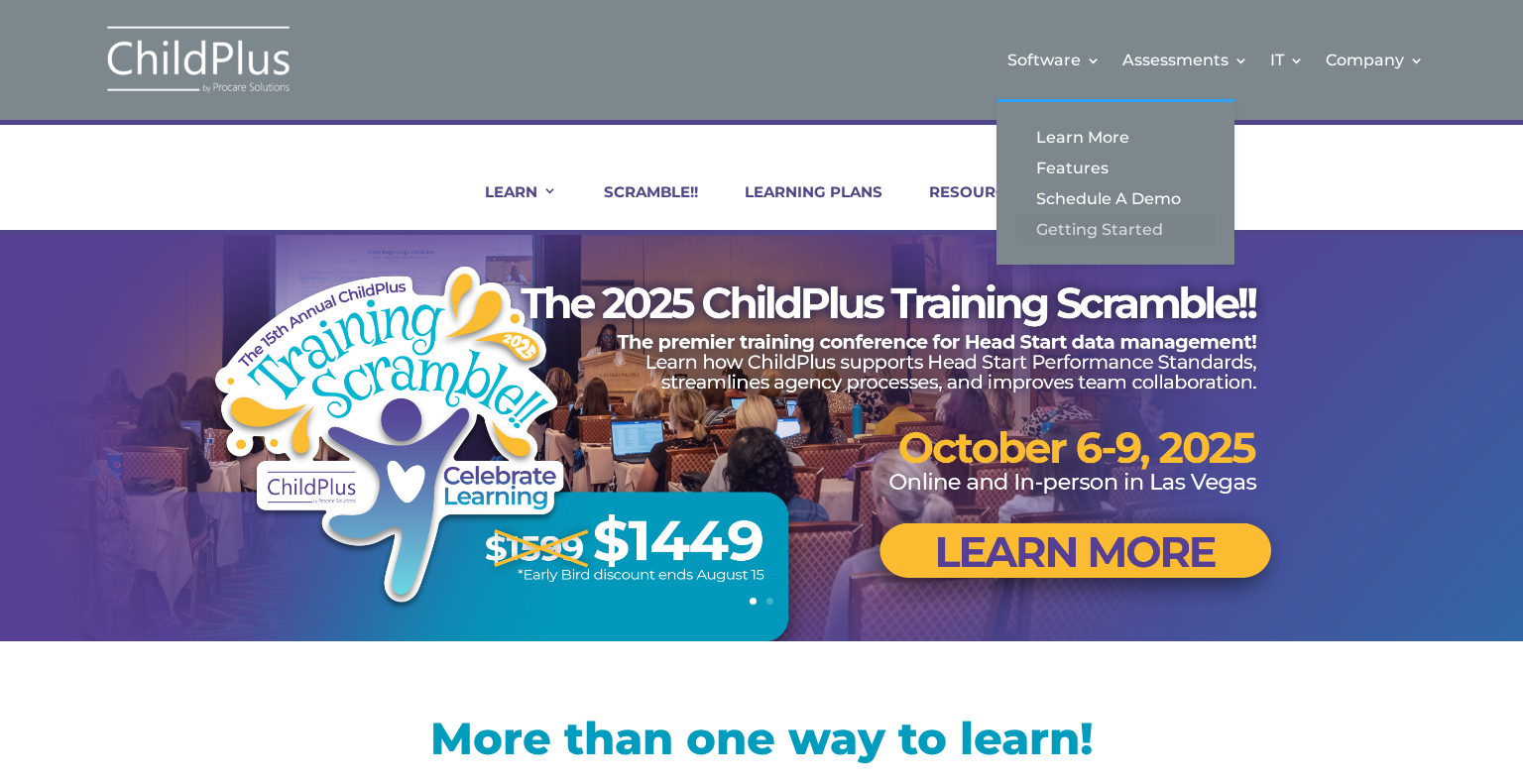 click on "Getting Started" at bounding box center [1115, 229] 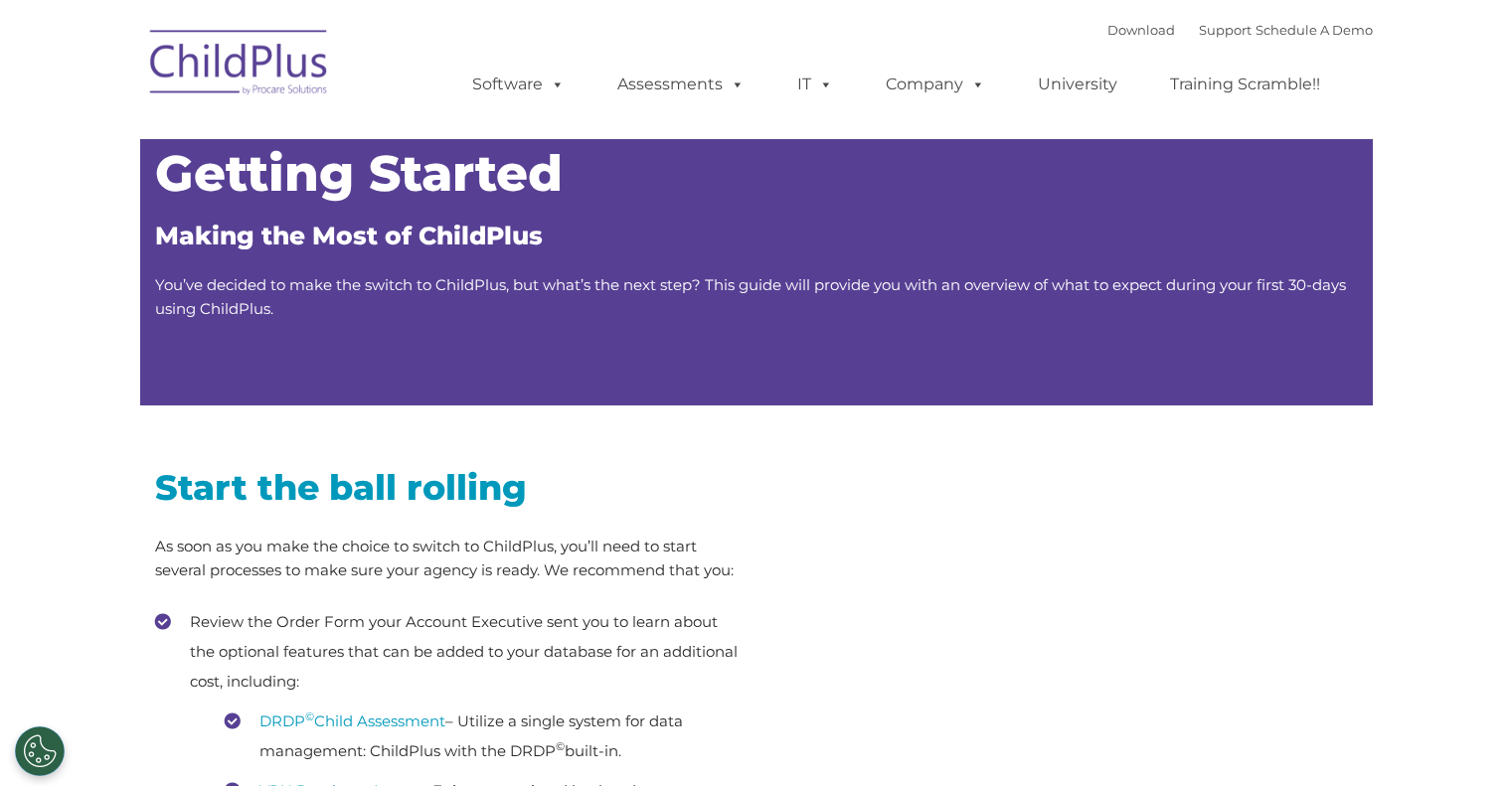 type on "" 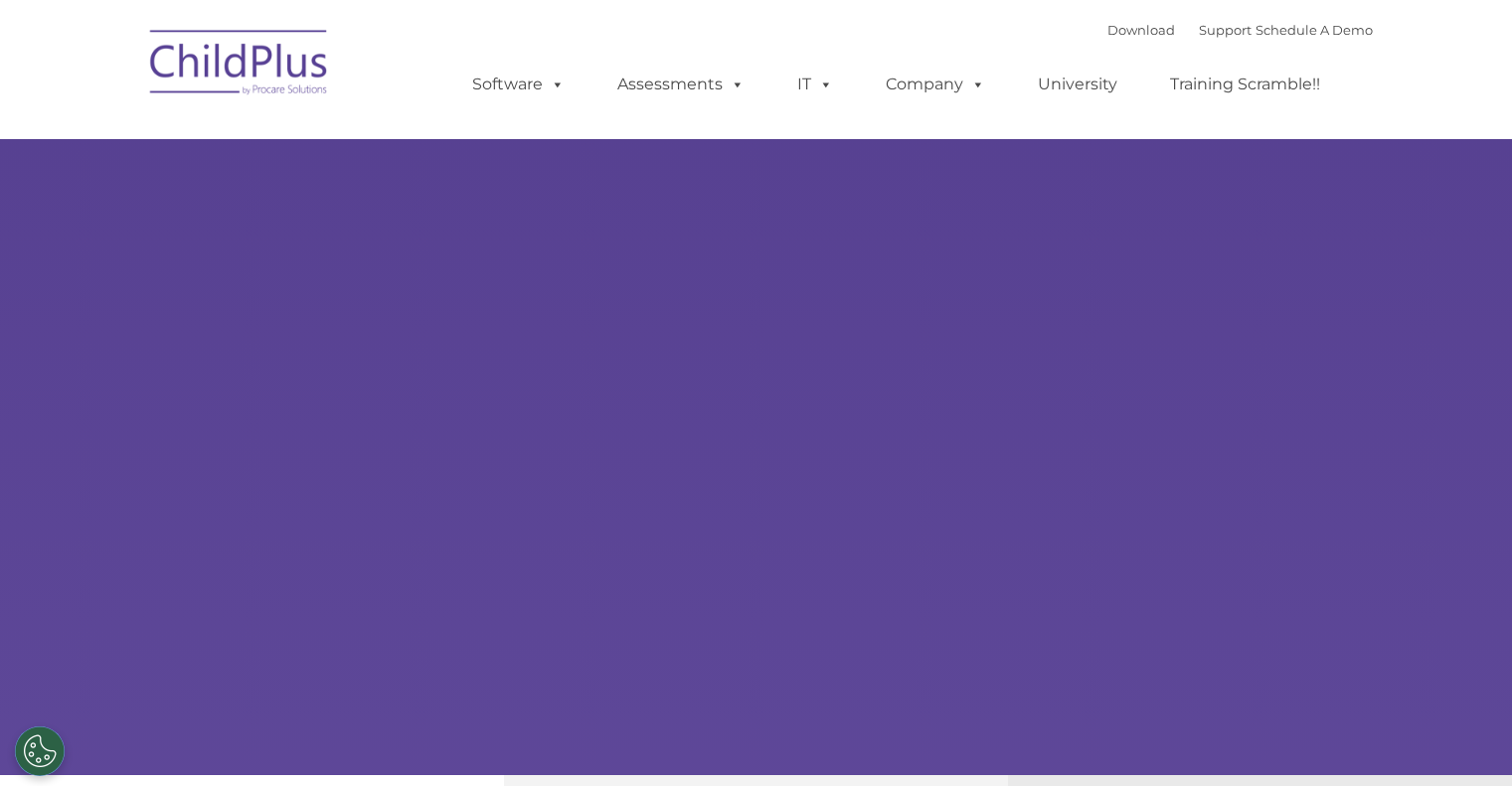 scroll, scrollTop: 0, scrollLeft: 0, axis: both 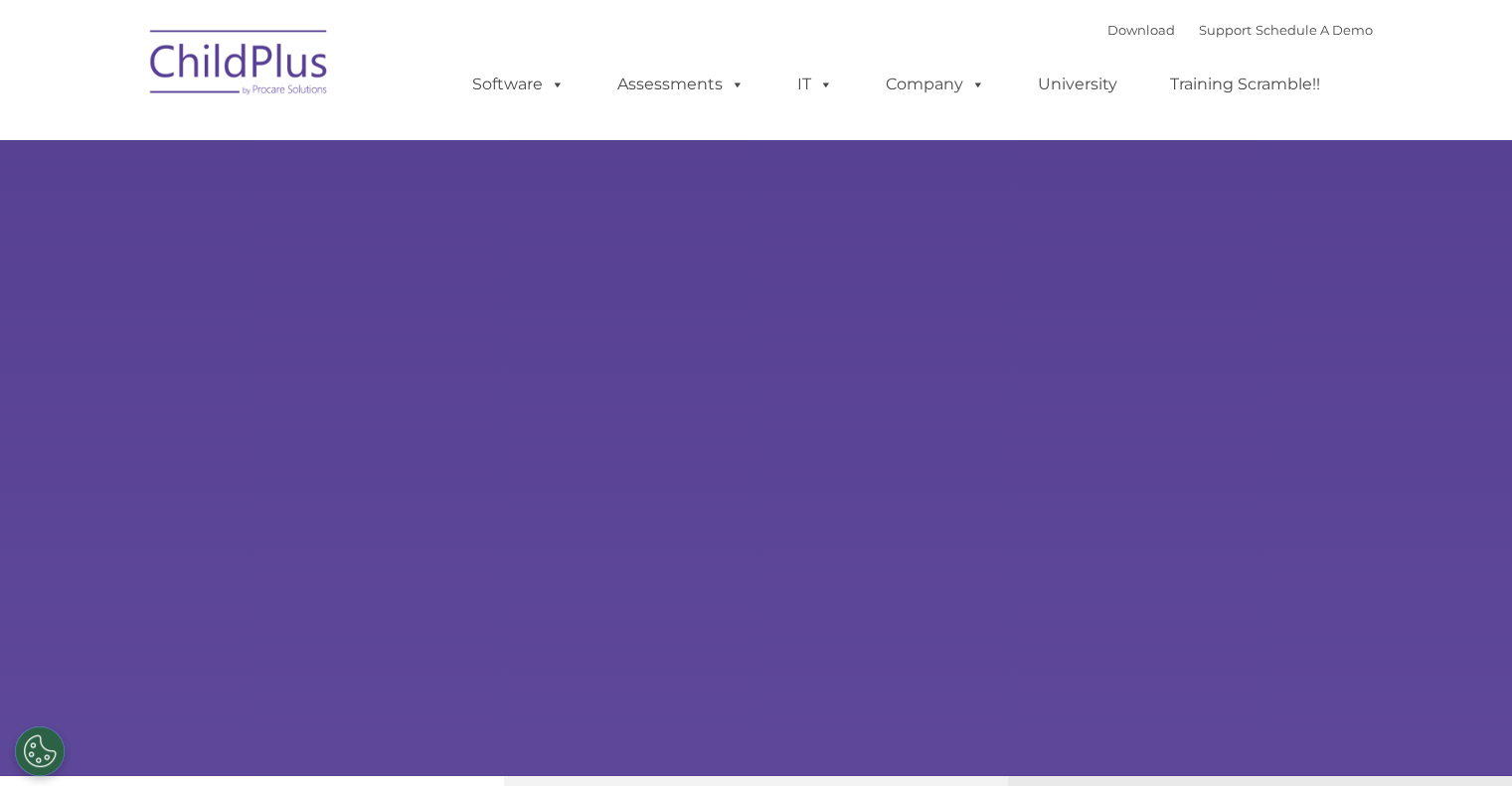 select on "MEDIUM" 